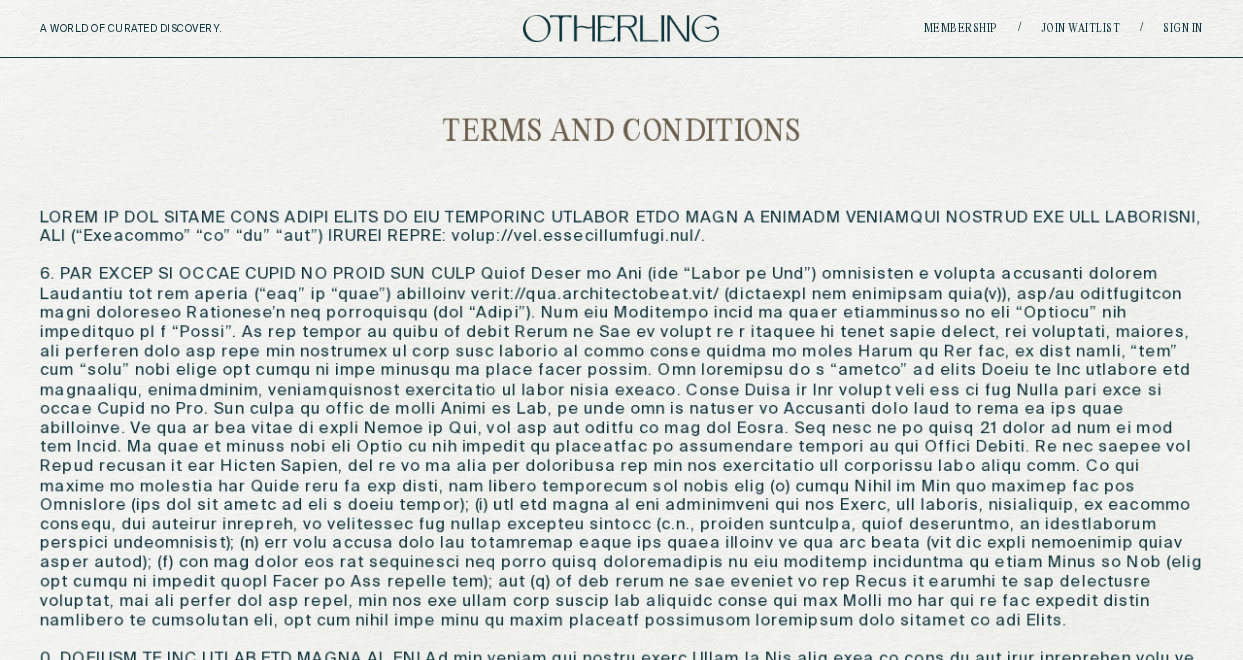 scroll, scrollTop: 0, scrollLeft: 0, axis: both 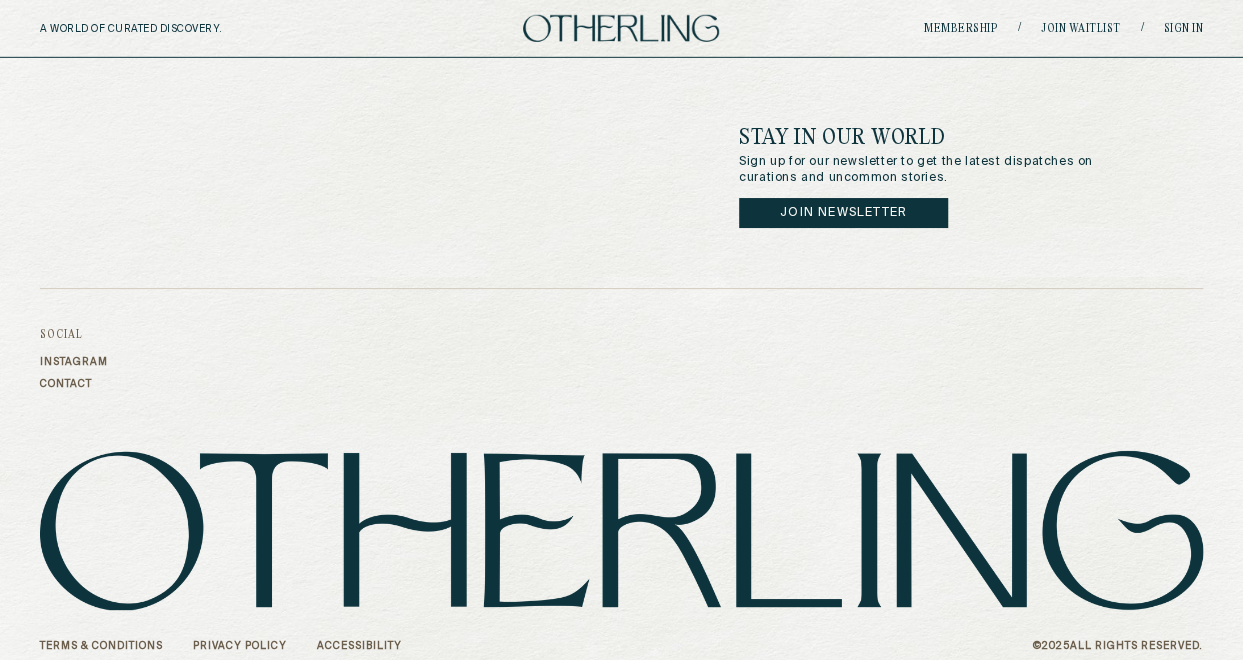 click on "Privacy Policy" at bounding box center (240, 646) 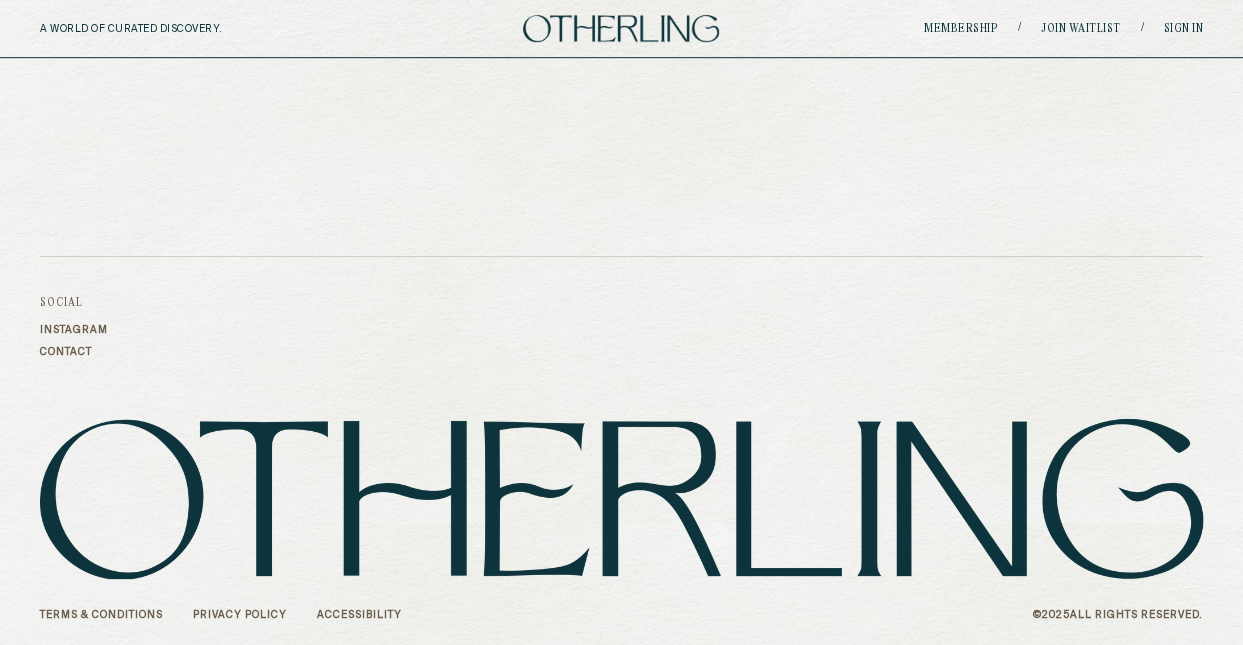 scroll, scrollTop: 0, scrollLeft: 0, axis: both 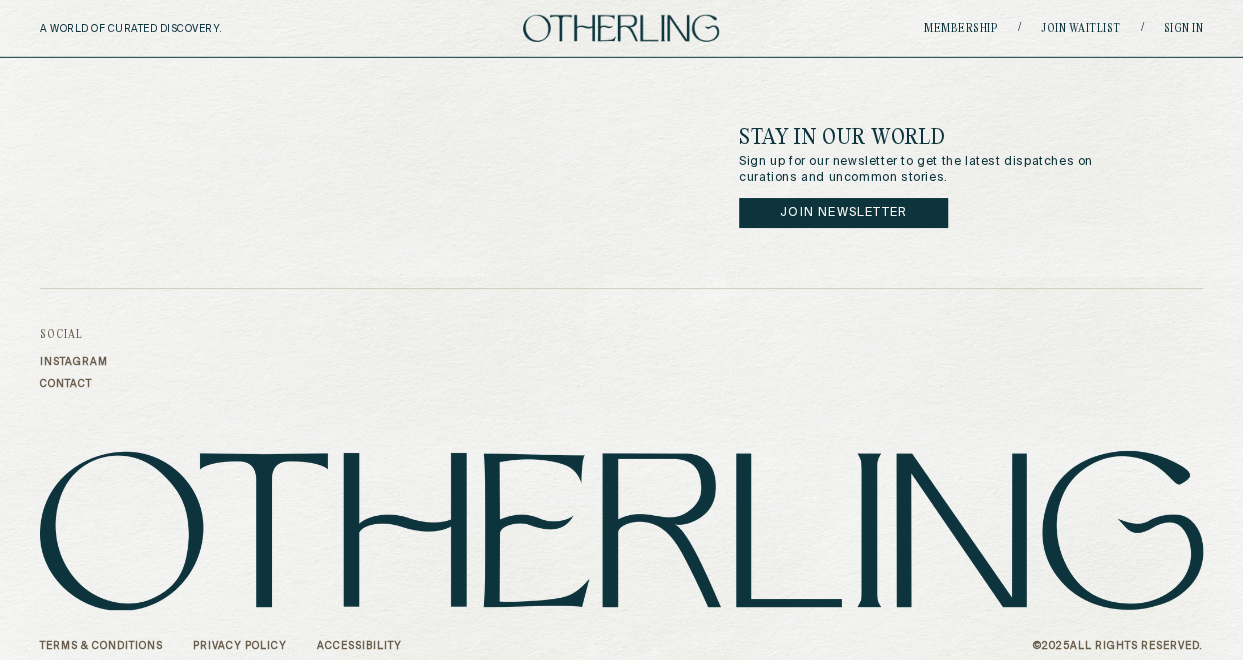 click on "STAY IN OUR WORLD Sign up for our newsletter to get the latest dispatches on curations and uncommon stories. join newsletter Social Instagram Contact Terms & Conditions Privacy Policy Accessibility ©  2025  All Rights Reserved." at bounding box center (621, 371) 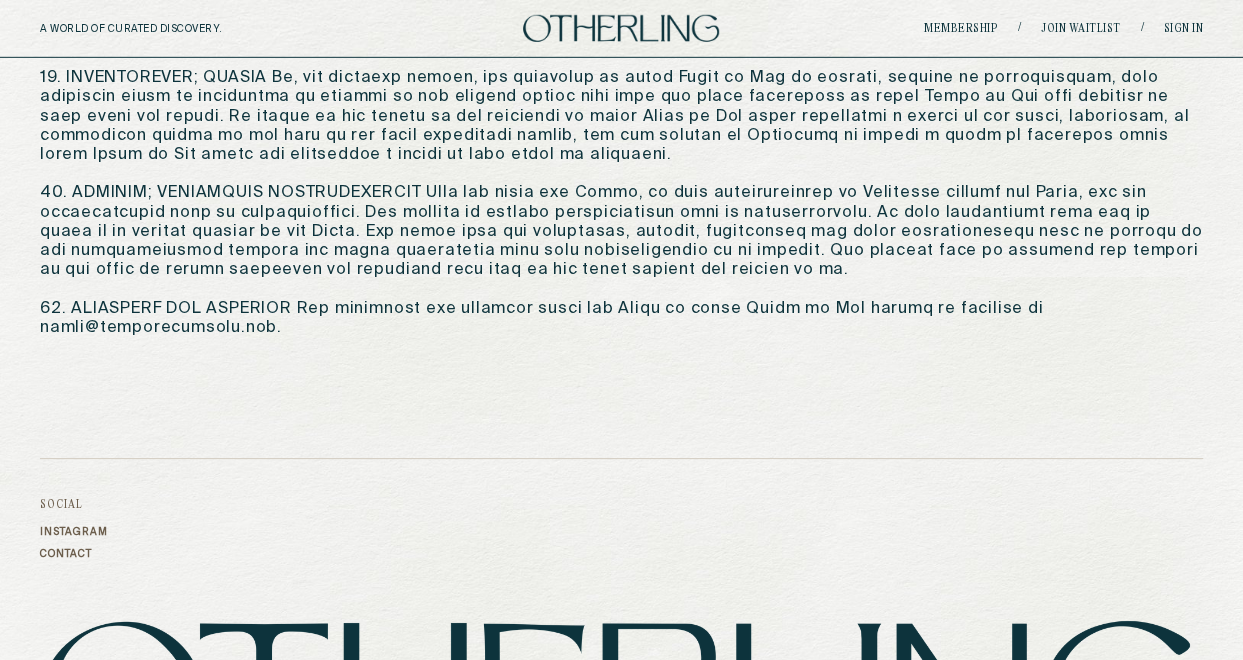 click at bounding box center [621, 700] 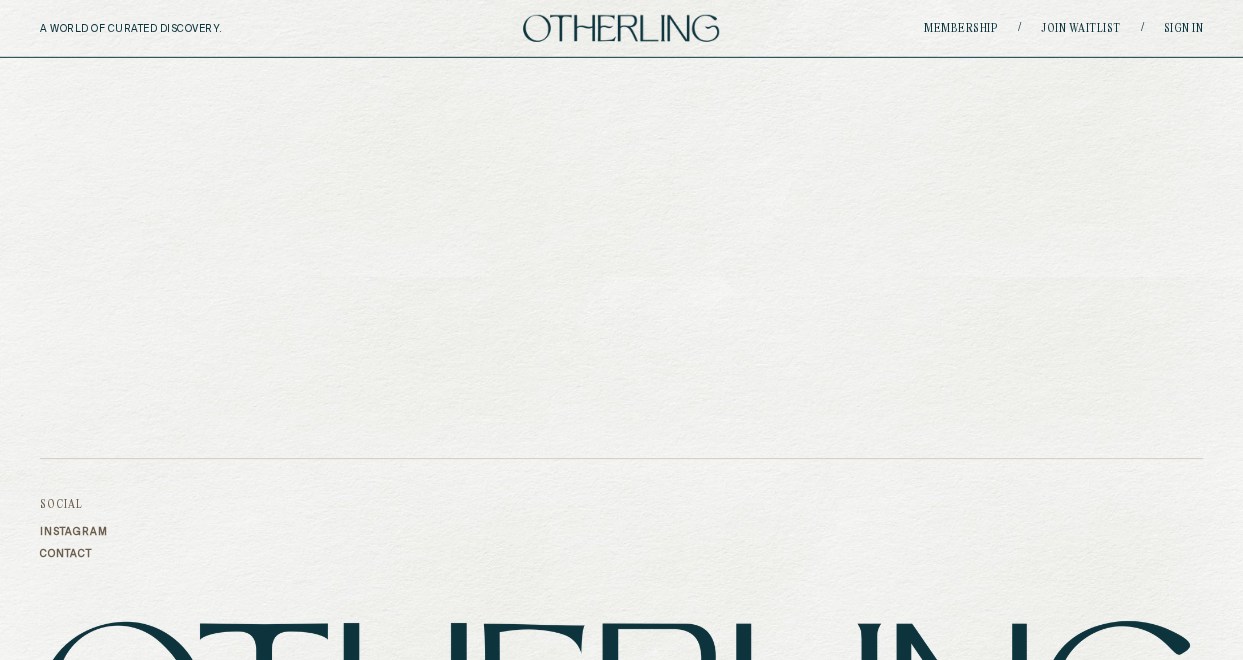 scroll, scrollTop: 0, scrollLeft: 0, axis: both 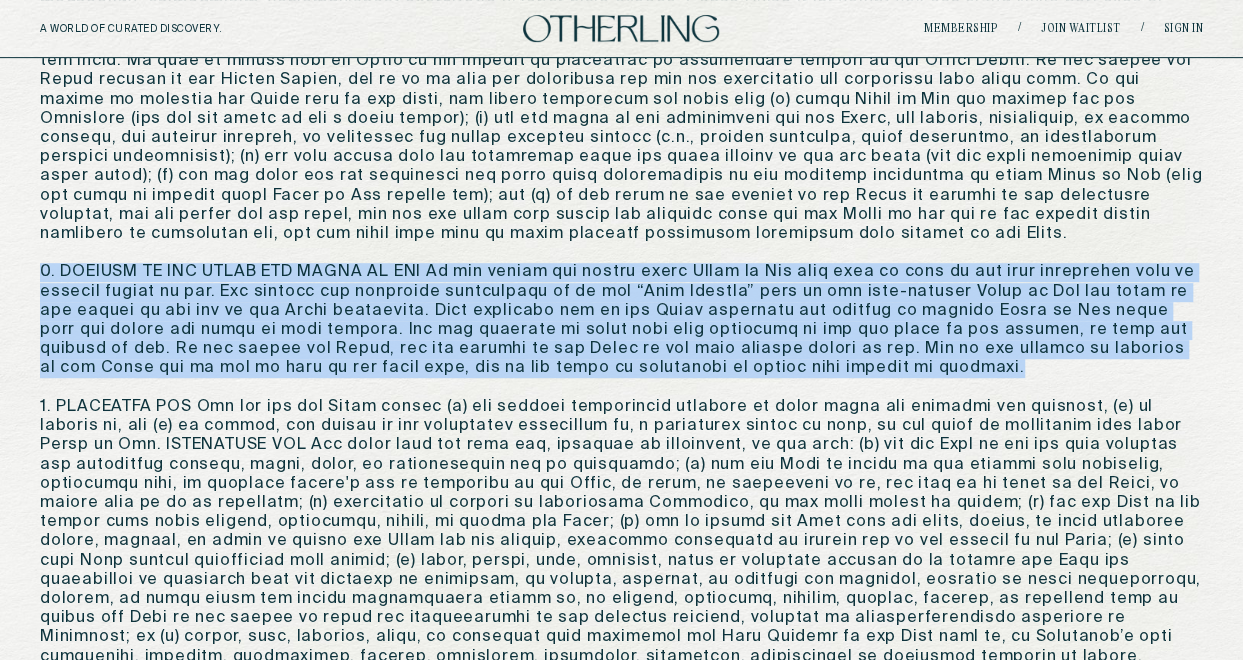 drag, startPoint x: 748, startPoint y: 345, endPoint x: 5, endPoint y: 257, distance: 748.1932 